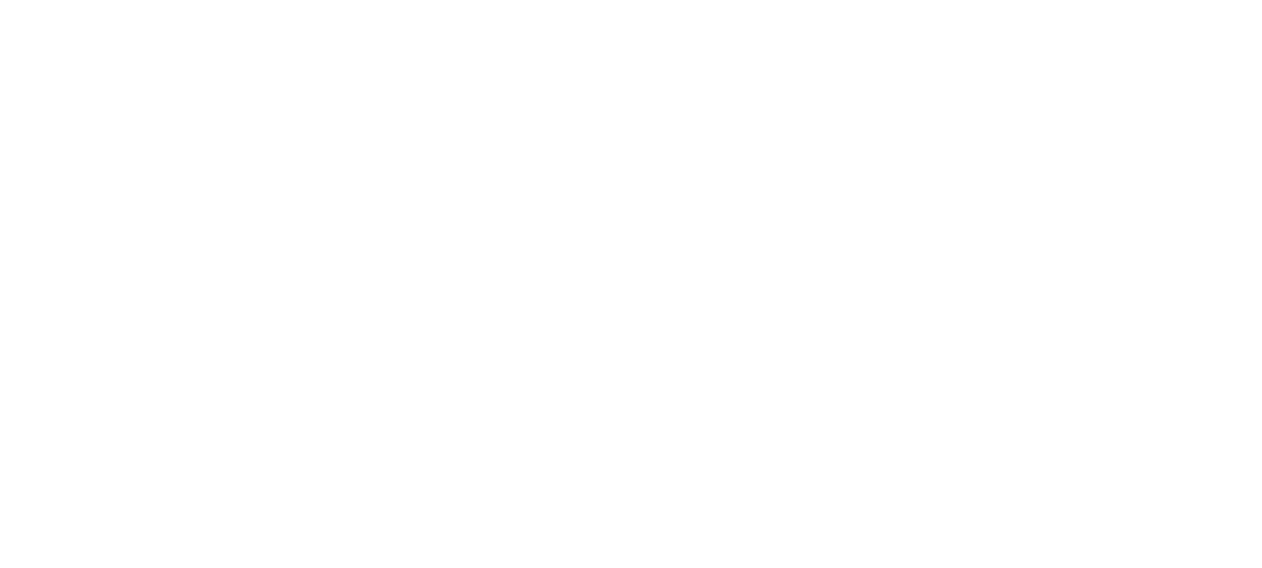 scroll, scrollTop: 0, scrollLeft: 0, axis: both 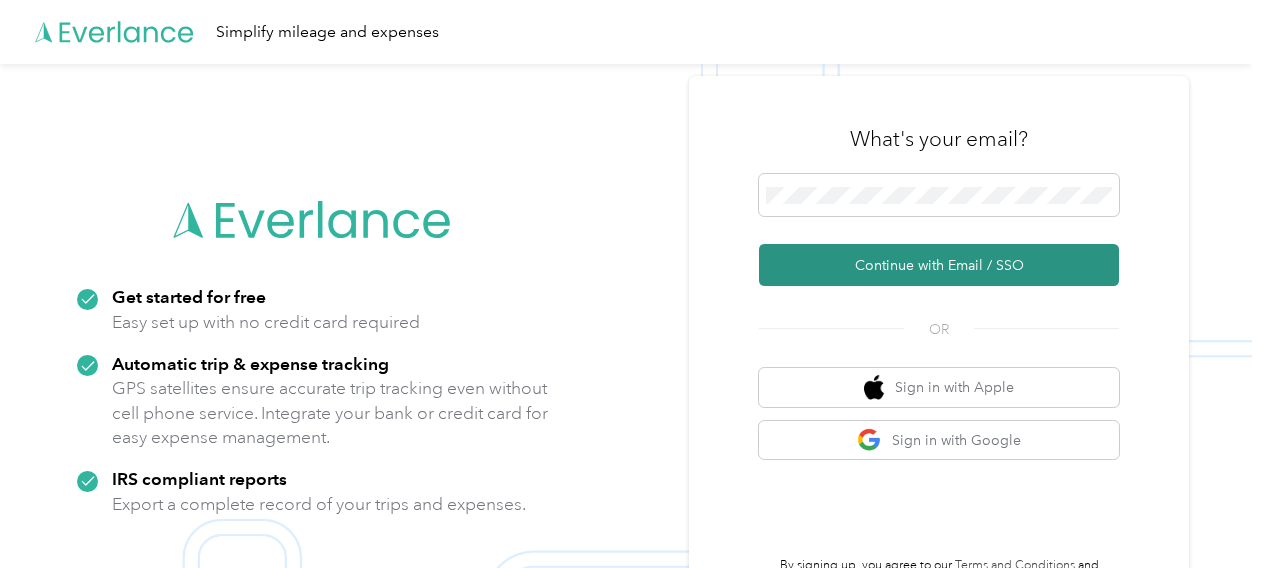 click on "Continue with Email / SSO" at bounding box center [939, 265] 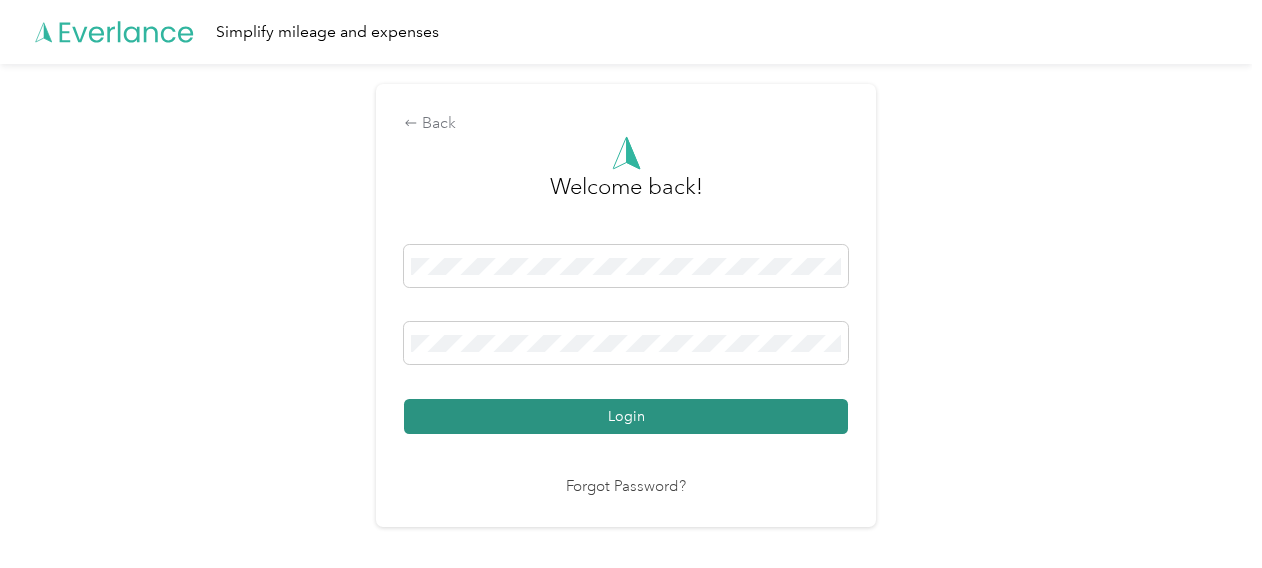 click on "Login" at bounding box center (626, 416) 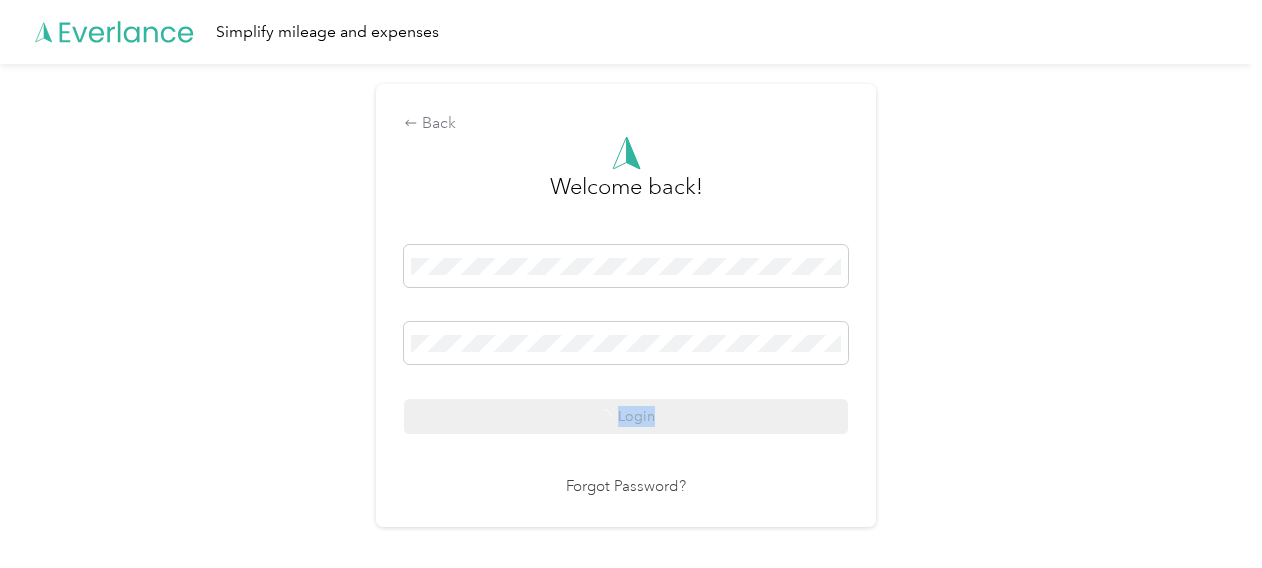 click on "Login" at bounding box center (626, 339) 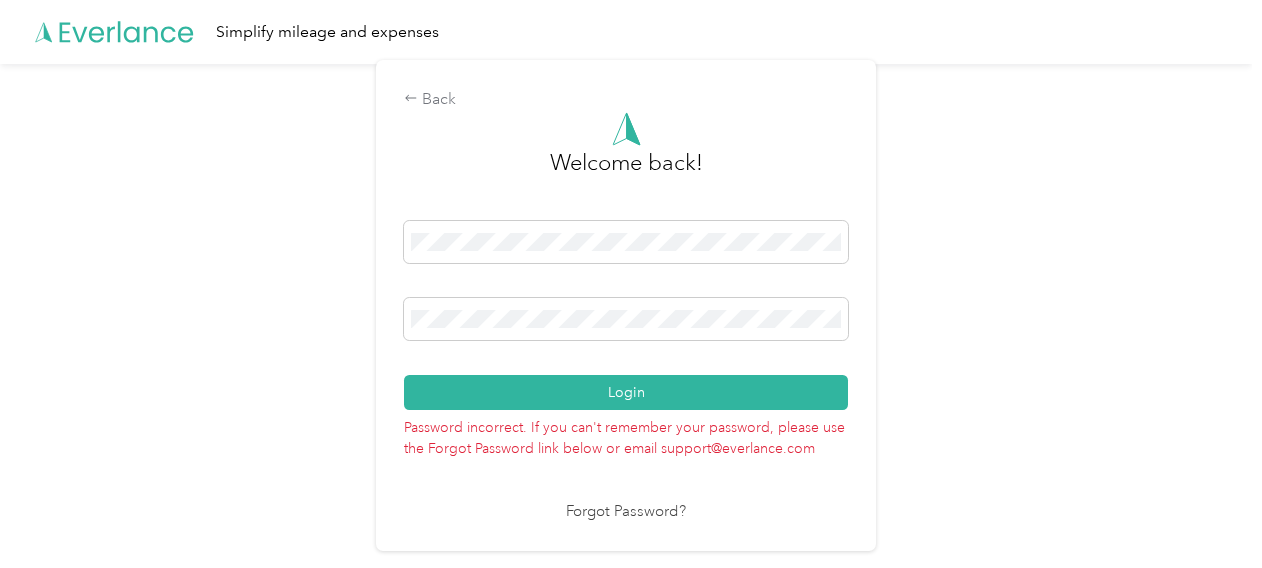click on "Password incorrect. If you can't remember your password, please use the Forgot Password link below or email support@everlance.com" at bounding box center [626, 434] 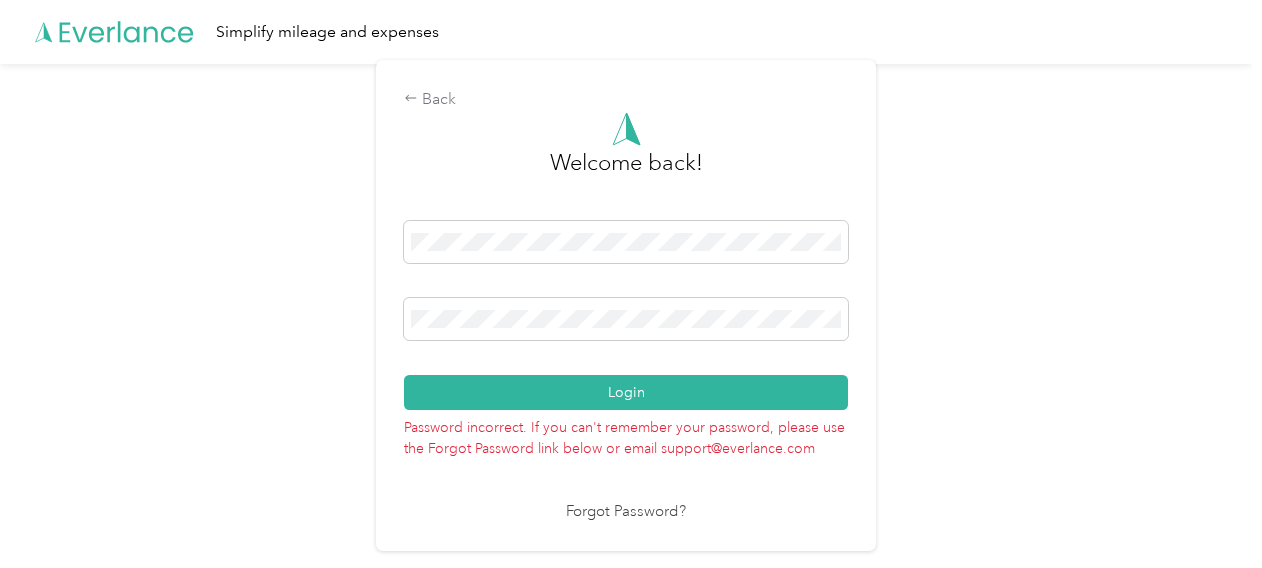 click on "Back Welcome back! Login Password incorrect. If you can't remember your password, please use the Forgot Password link below or email support@everlance.com Forgot Password?" at bounding box center (626, 314) 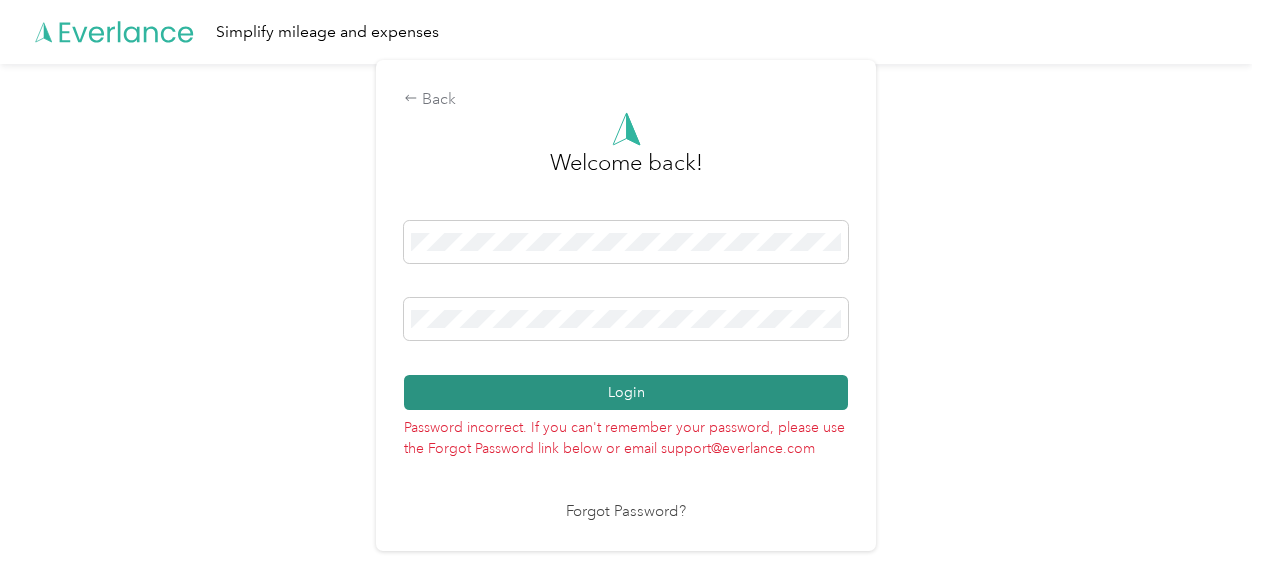 click on "Login" at bounding box center [626, 392] 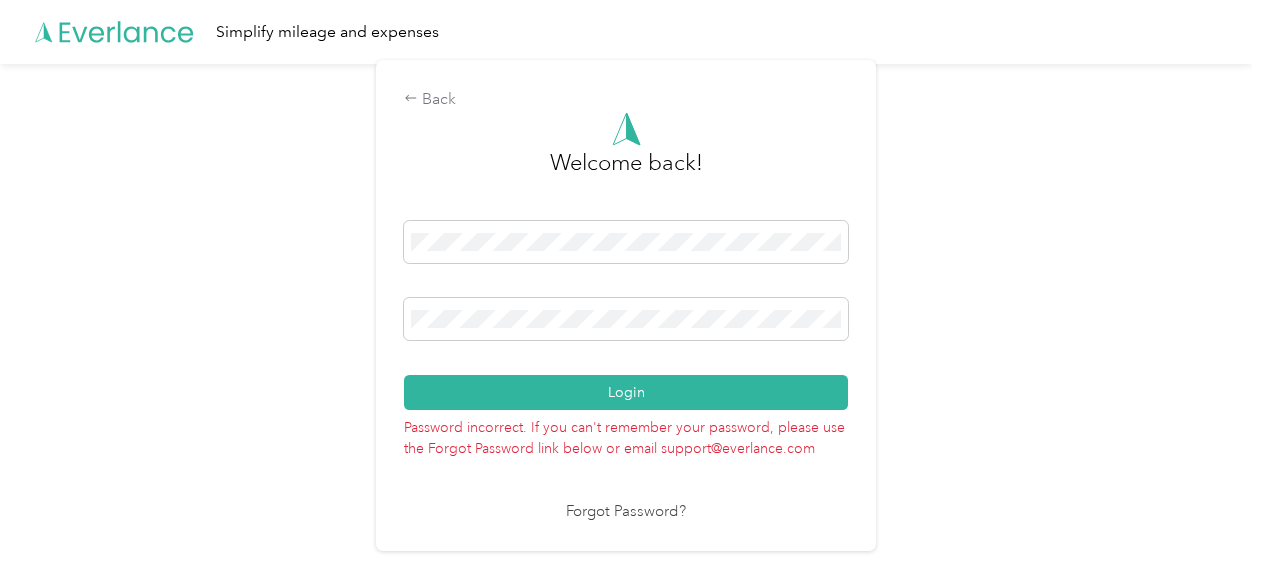 click on "Forgot Password?" at bounding box center (626, 512) 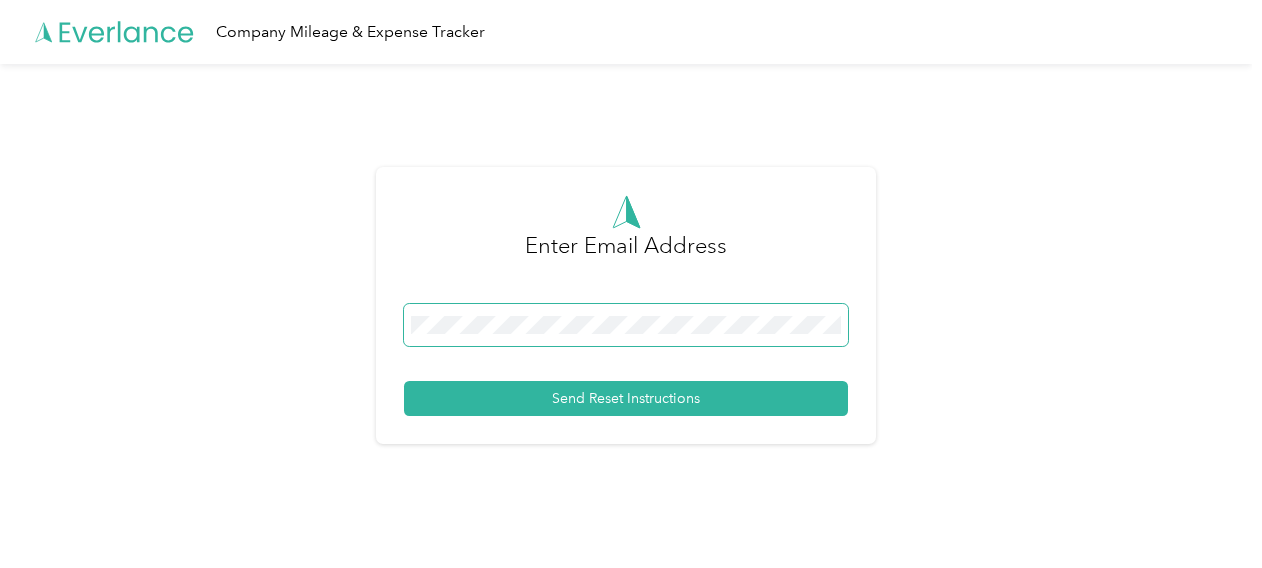 click at bounding box center [626, 325] 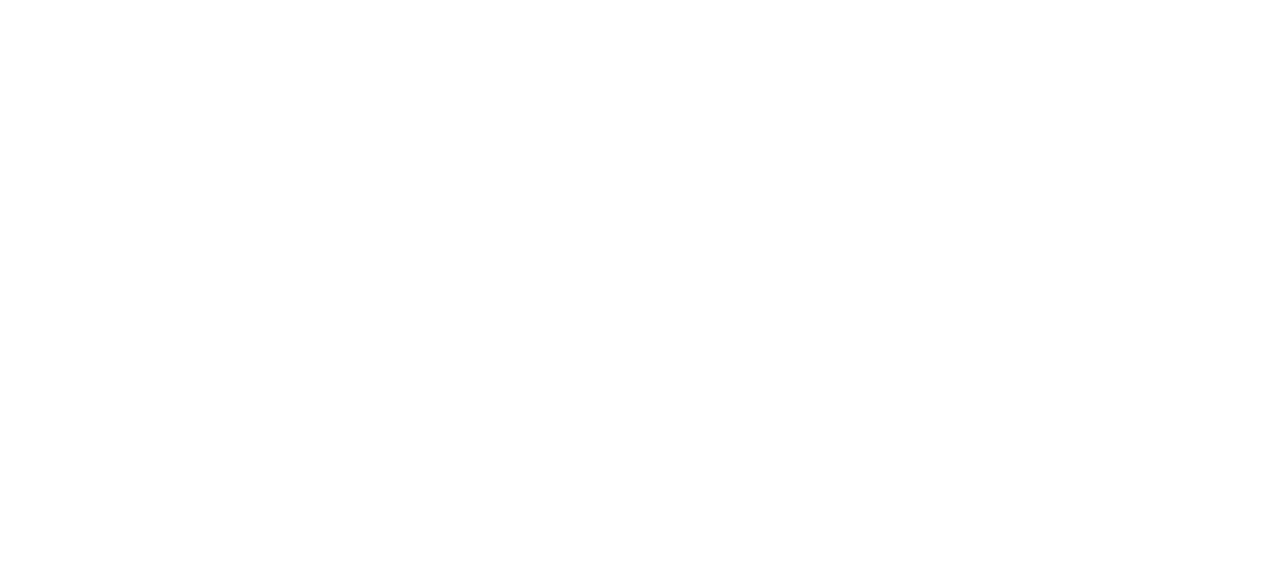 scroll, scrollTop: 0, scrollLeft: 0, axis: both 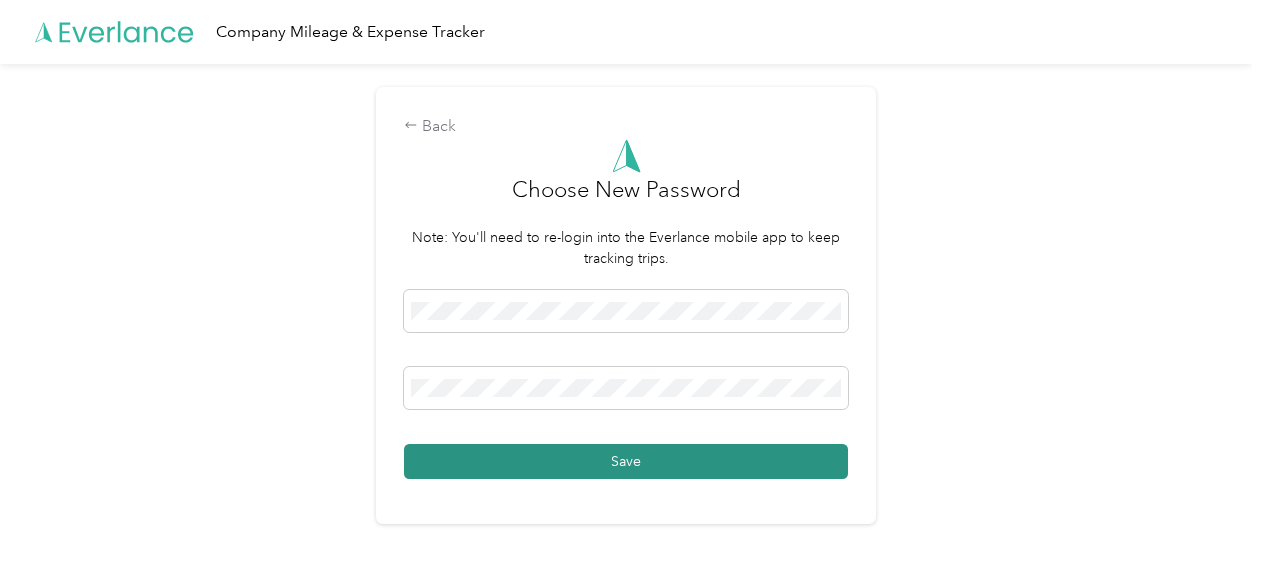 click on "Save" at bounding box center (626, 461) 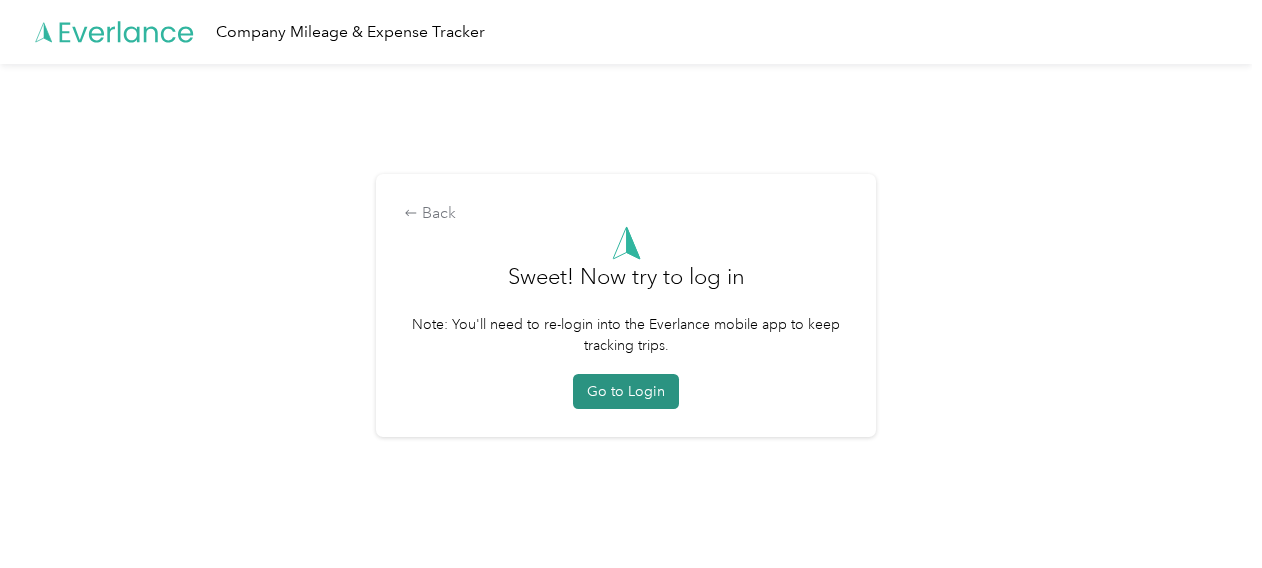 click on "Go to Login" at bounding box center (626, 391) 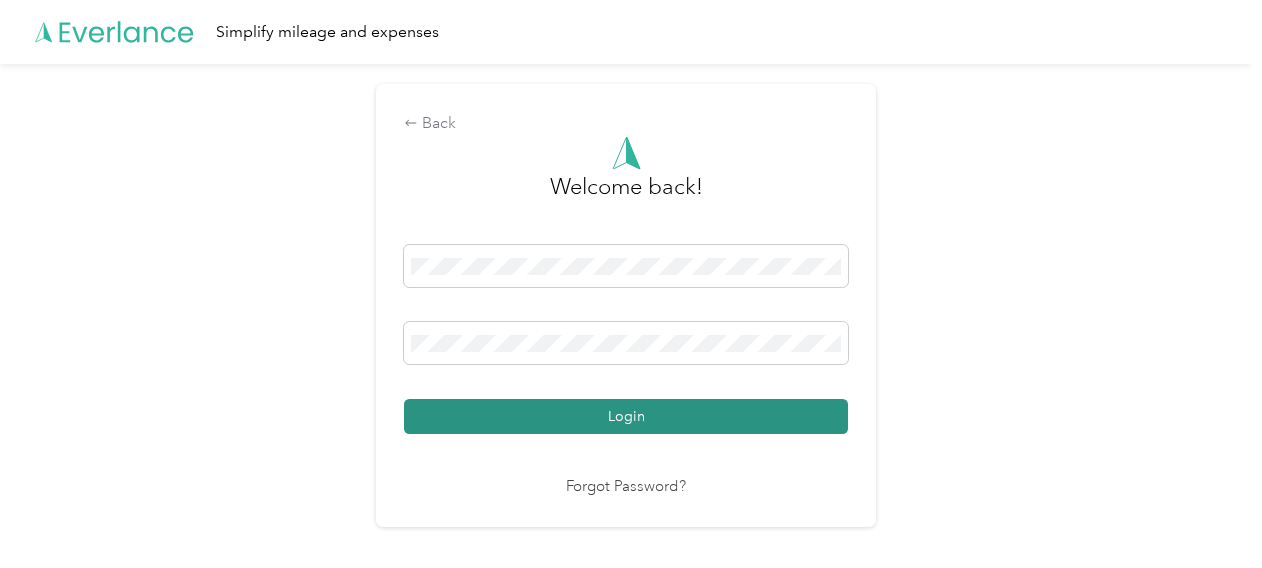 click on "Login" at bounding box center (626, 416) 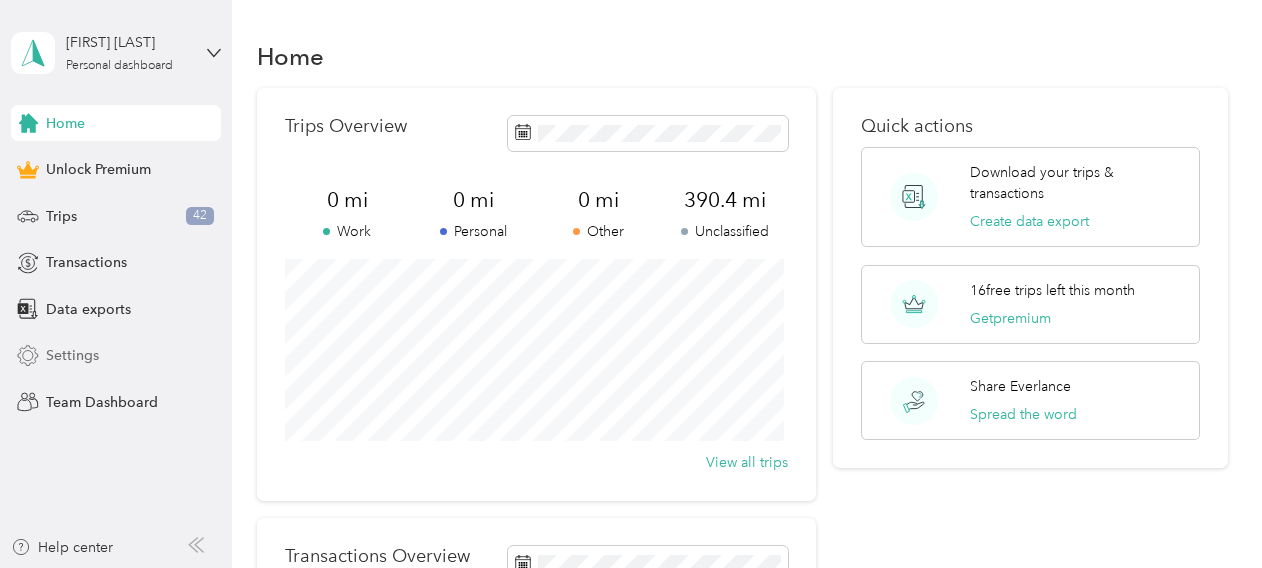 click on "Settings" at bounding box center (72, 355) 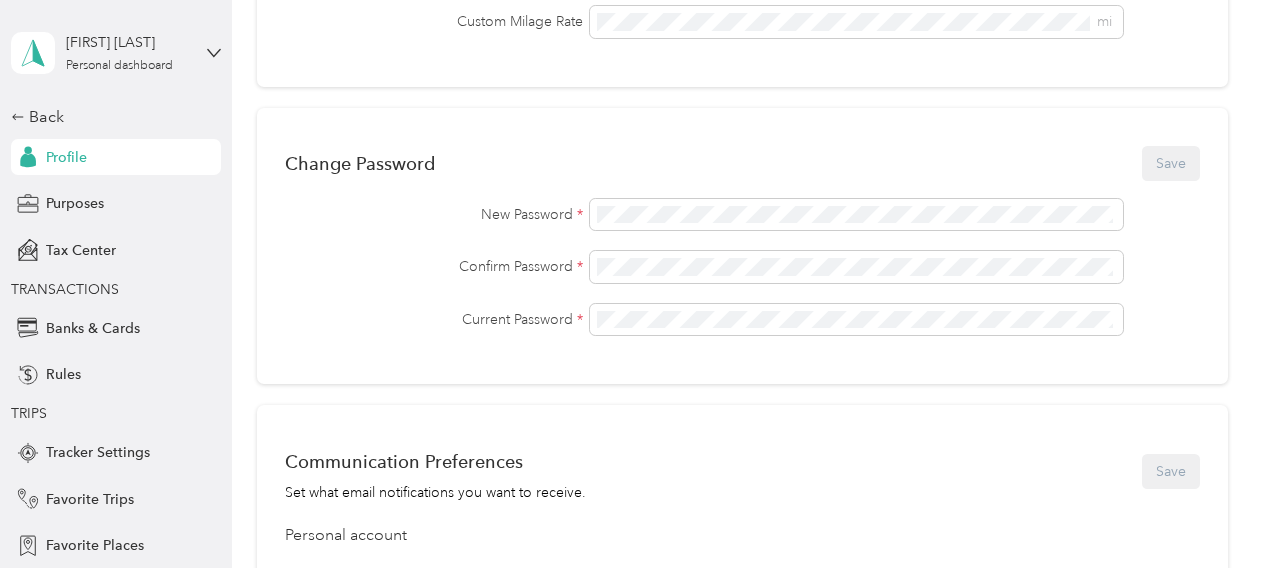 scroll, scrollTop: 0, scrollLeft: 0, axis: both 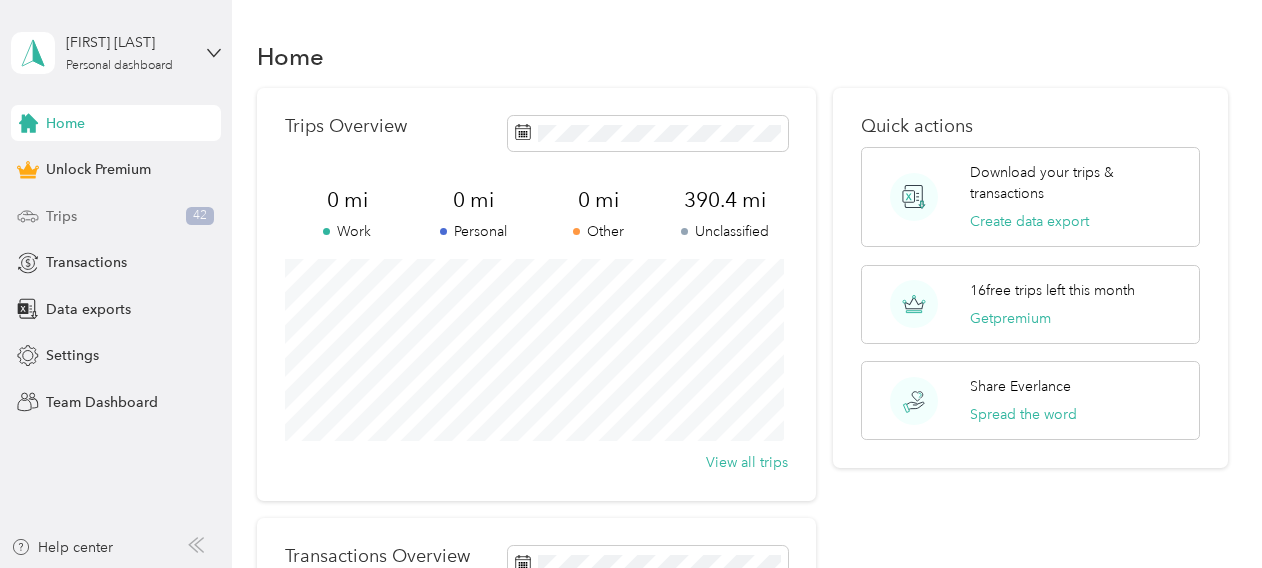 click on "42" at bounding box center [200, 216] 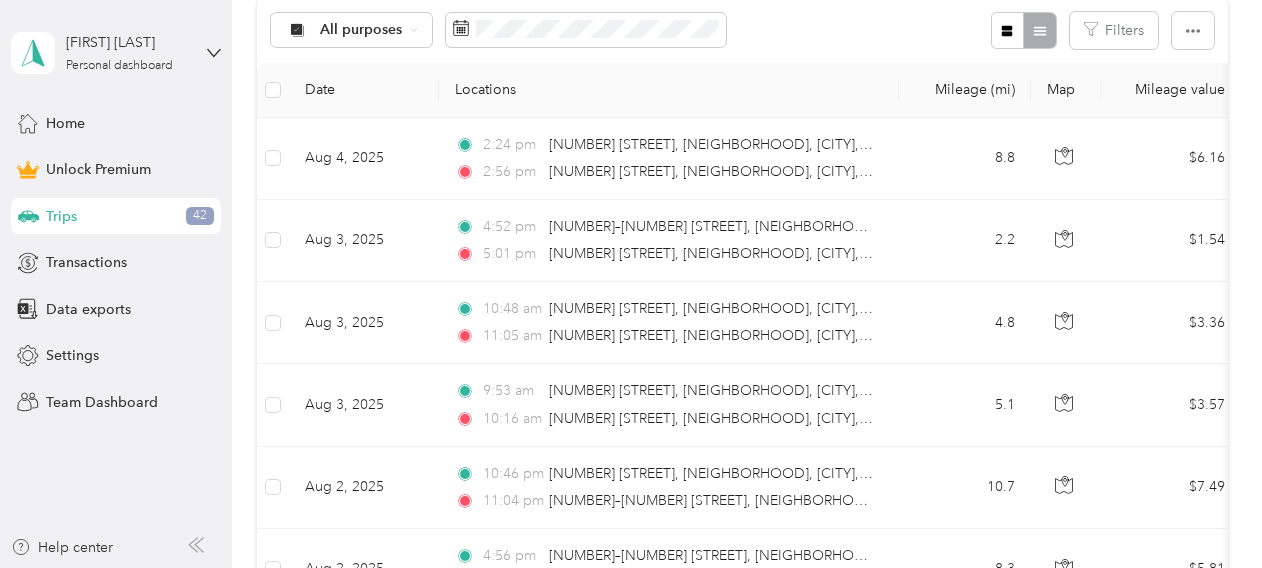 scroll, scrollTop: 412, scrollLeft: 0, axis: vertical 